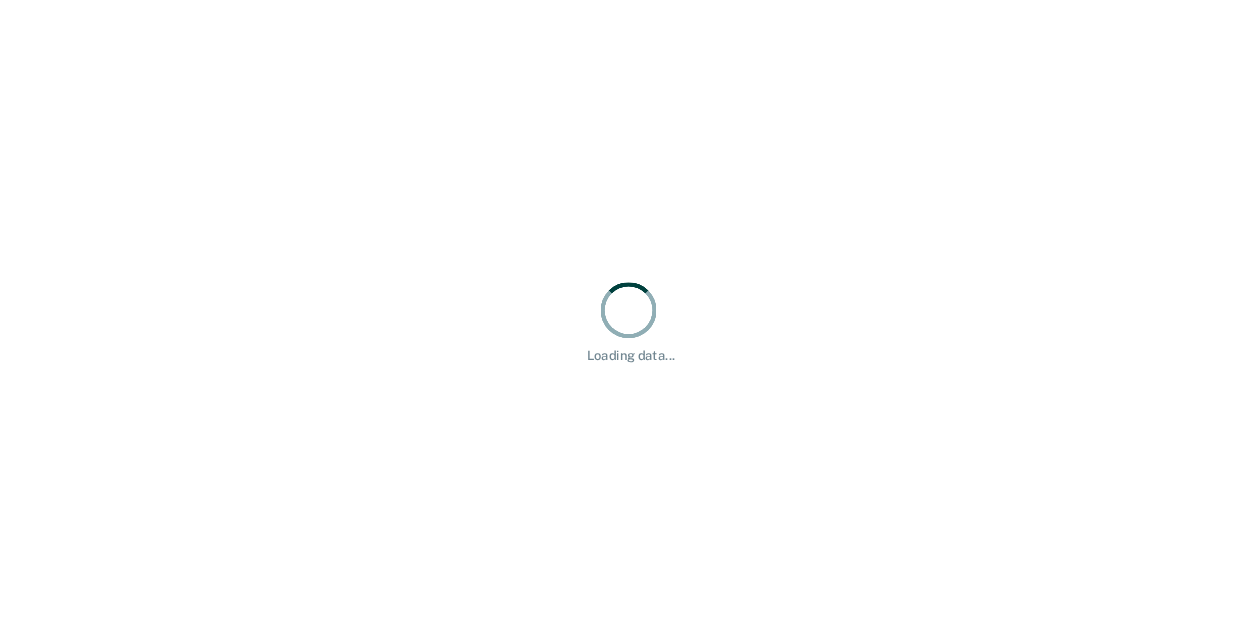 scroll, scrollTop: 0, scrollLeft: 0, axis: both 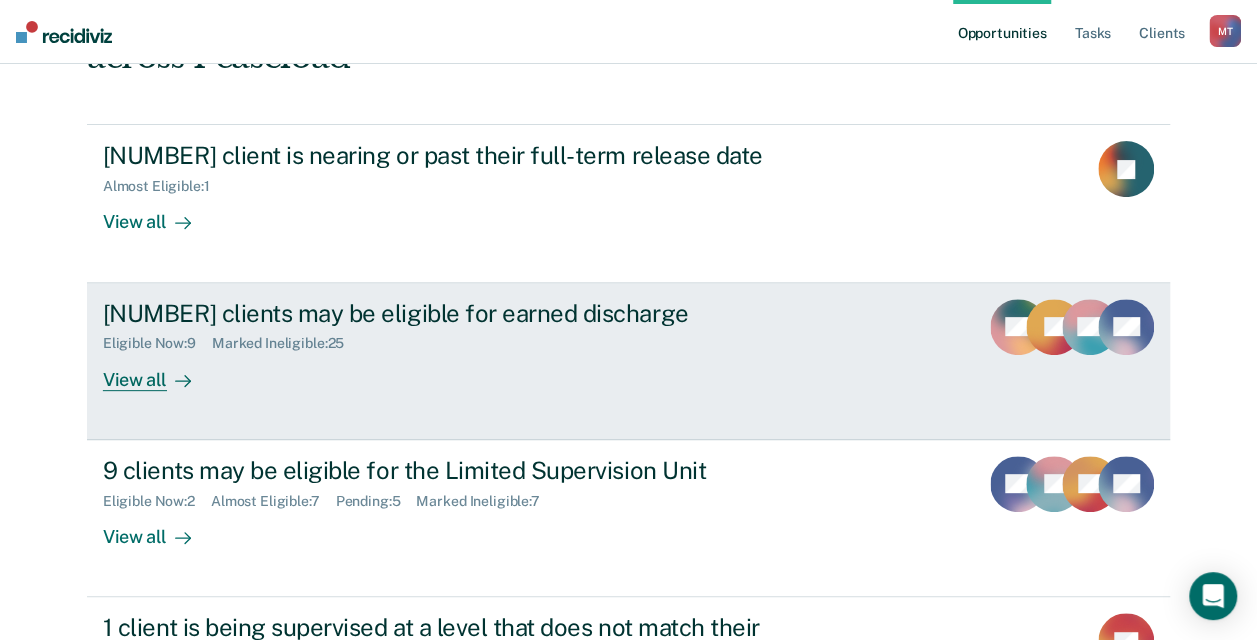 click on "Eligible Now : [NUMBER] Marked Ineligible : [NUMBER]" at bounding box center [454, 339] 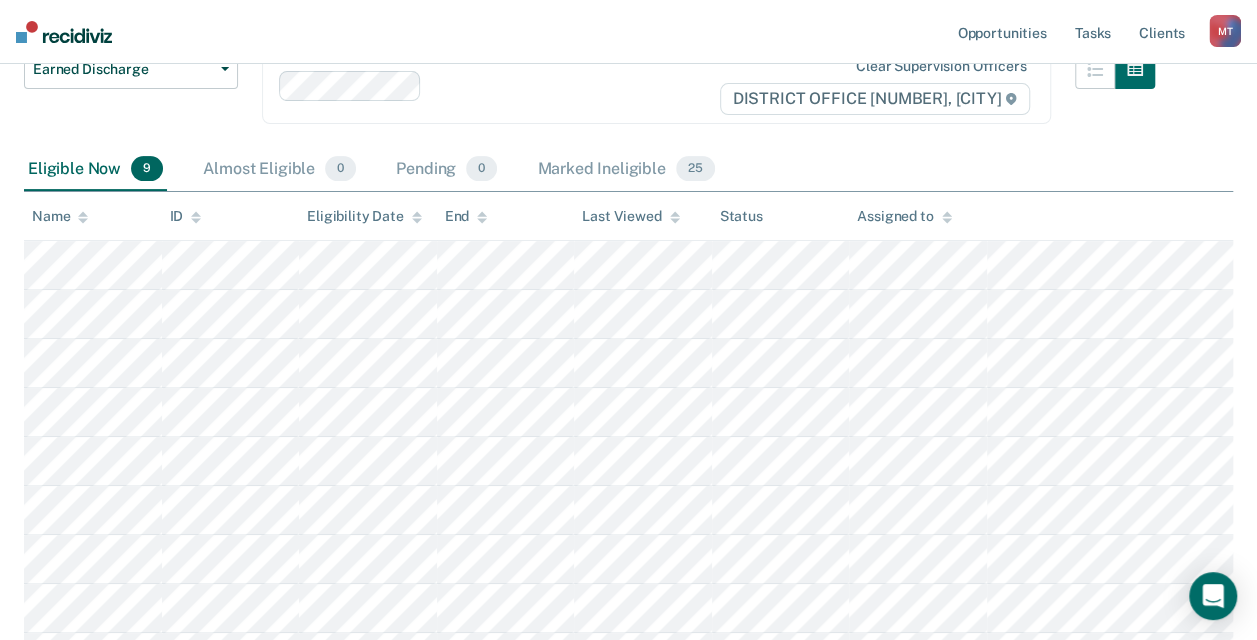 scroll, scrollTop: 385, scrollLeft: 0, axis: vertical 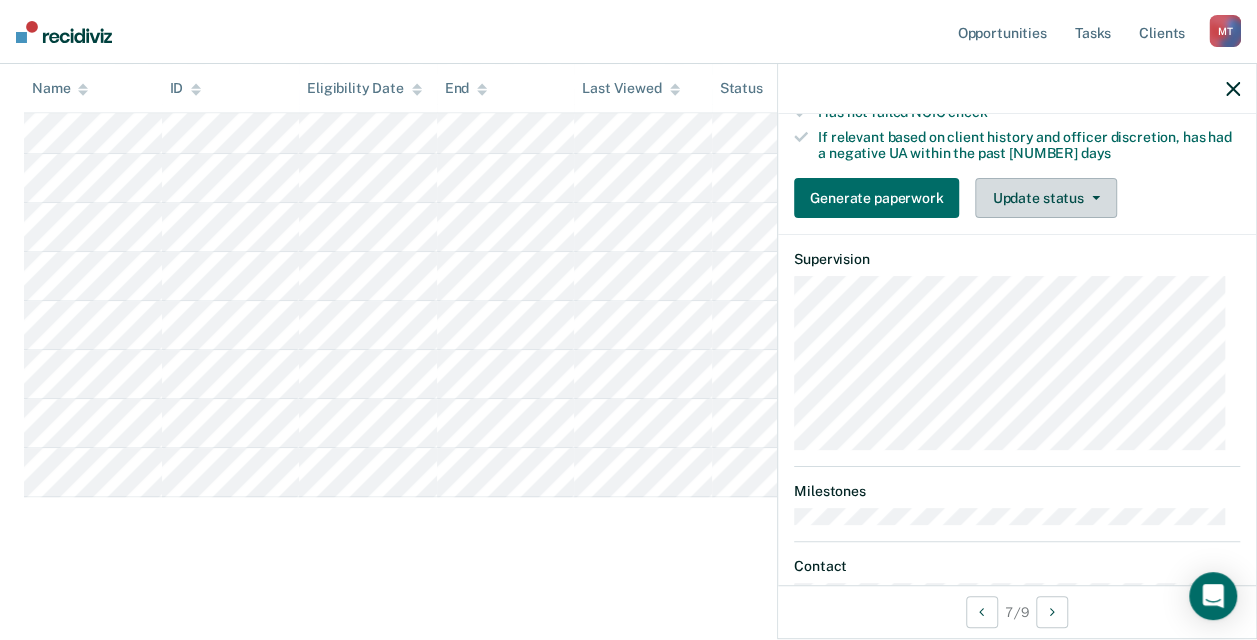 click on "Update status" at bounding box center (1045, 198) 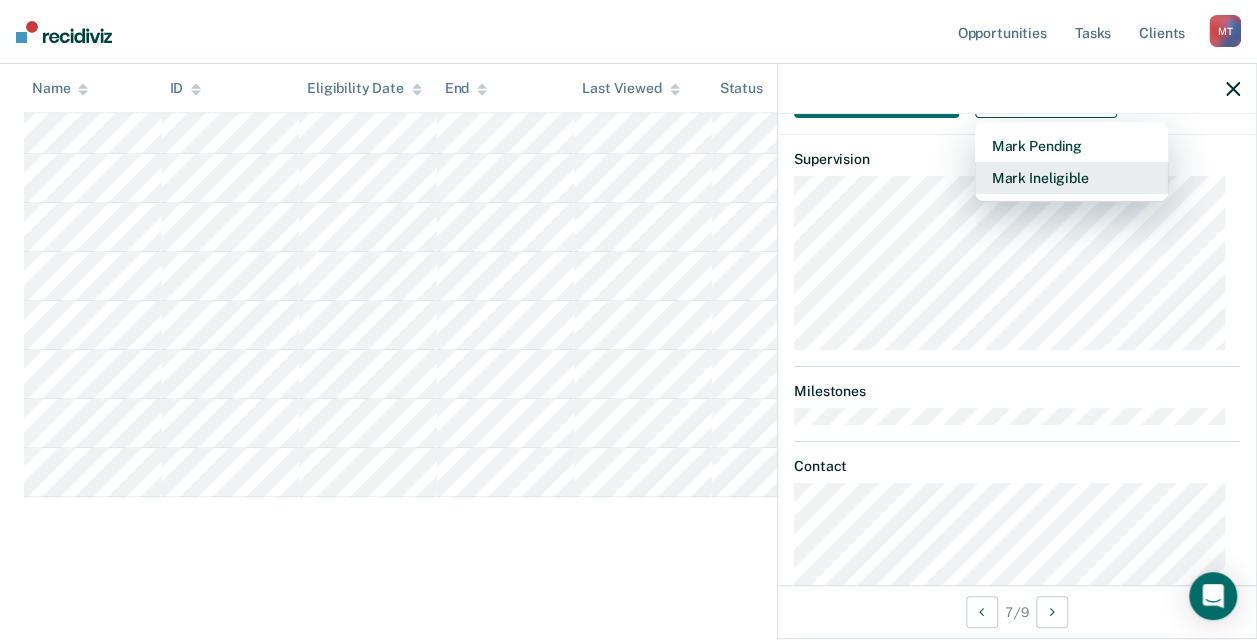 scroll, scrollTop: 300, scrollLeft: 0, axis: vertical 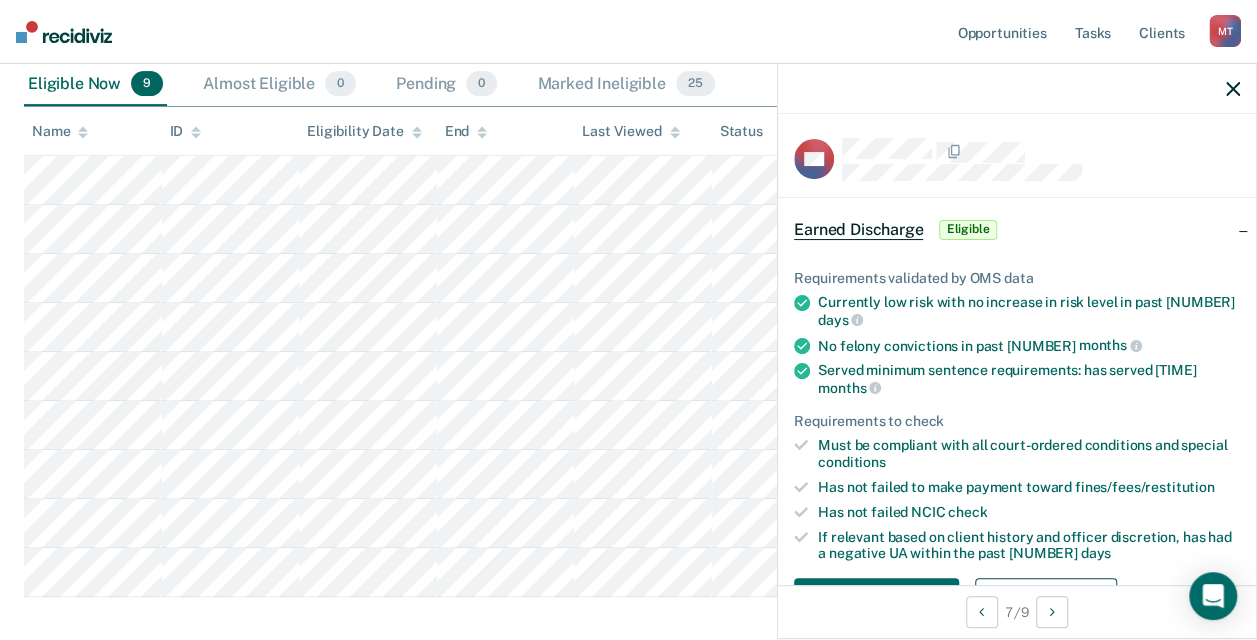 click on "Eligible" at bounding box center (967, 230) 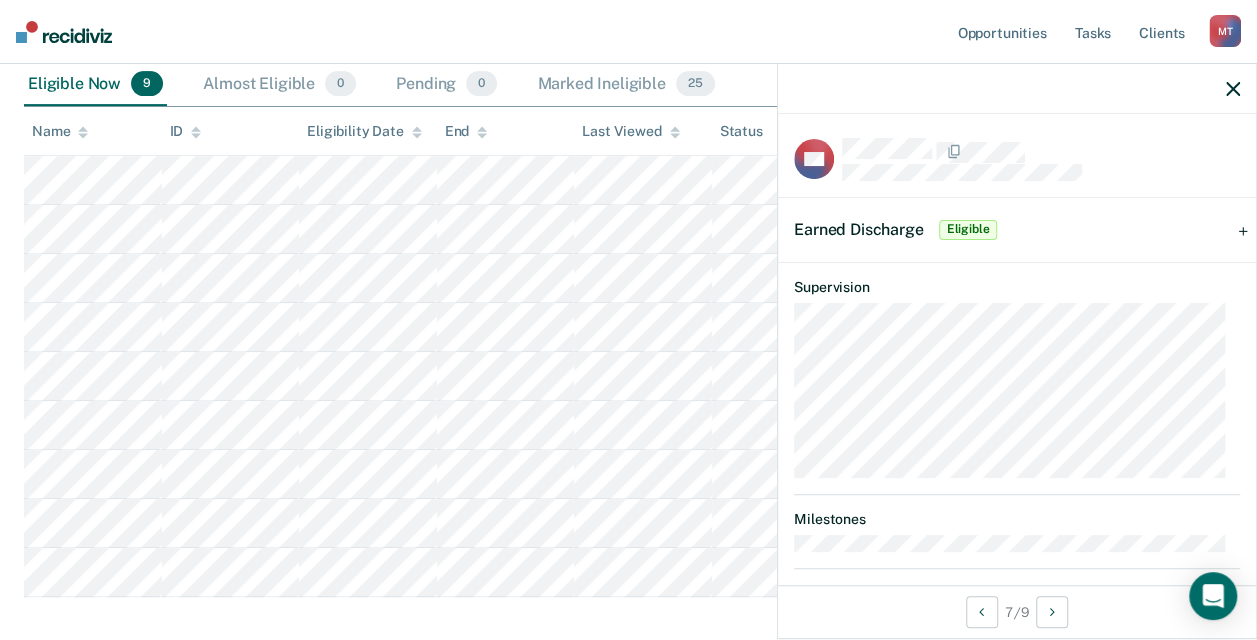 click on "Eligible" at bounding box center [967, 230] 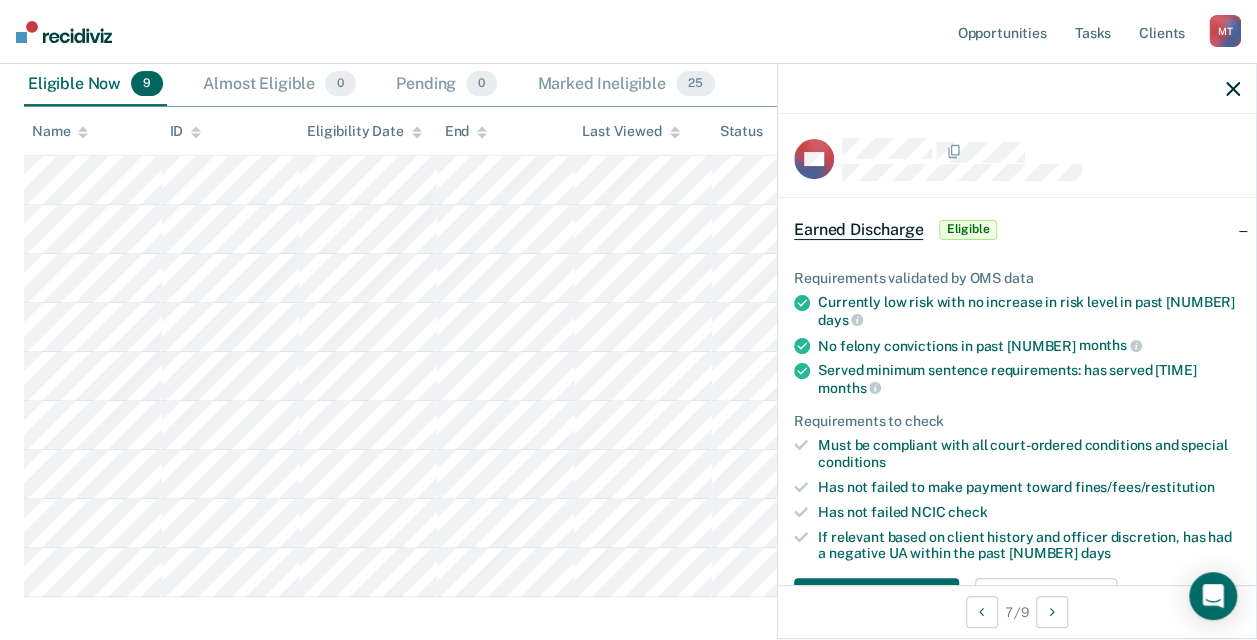click on "Eligible" at bounding box center [967, 230] 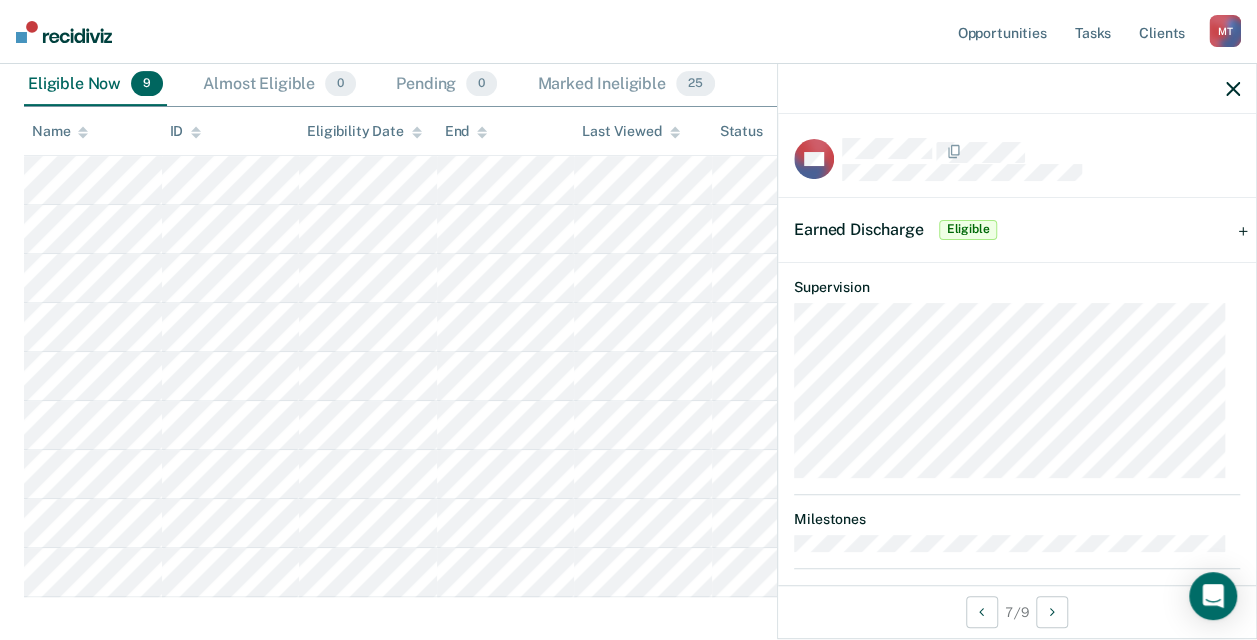 click on "Earned Discharge" at bounding box center [858, 229] 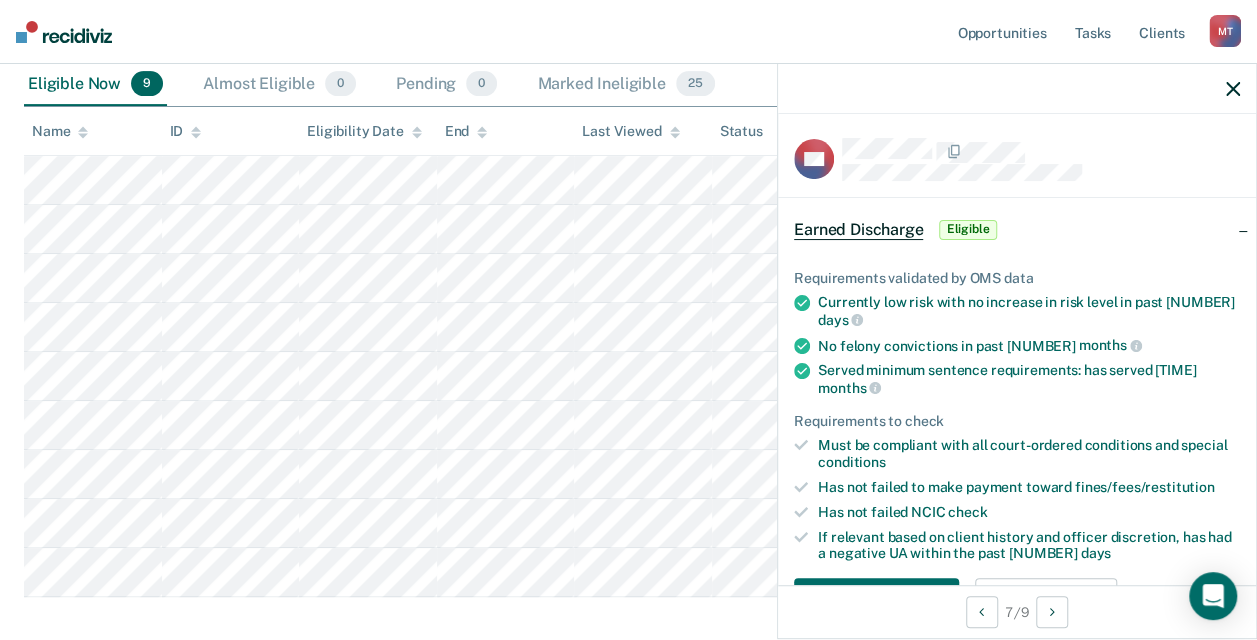 click on "Eligible" at bounding box center (967, 230) 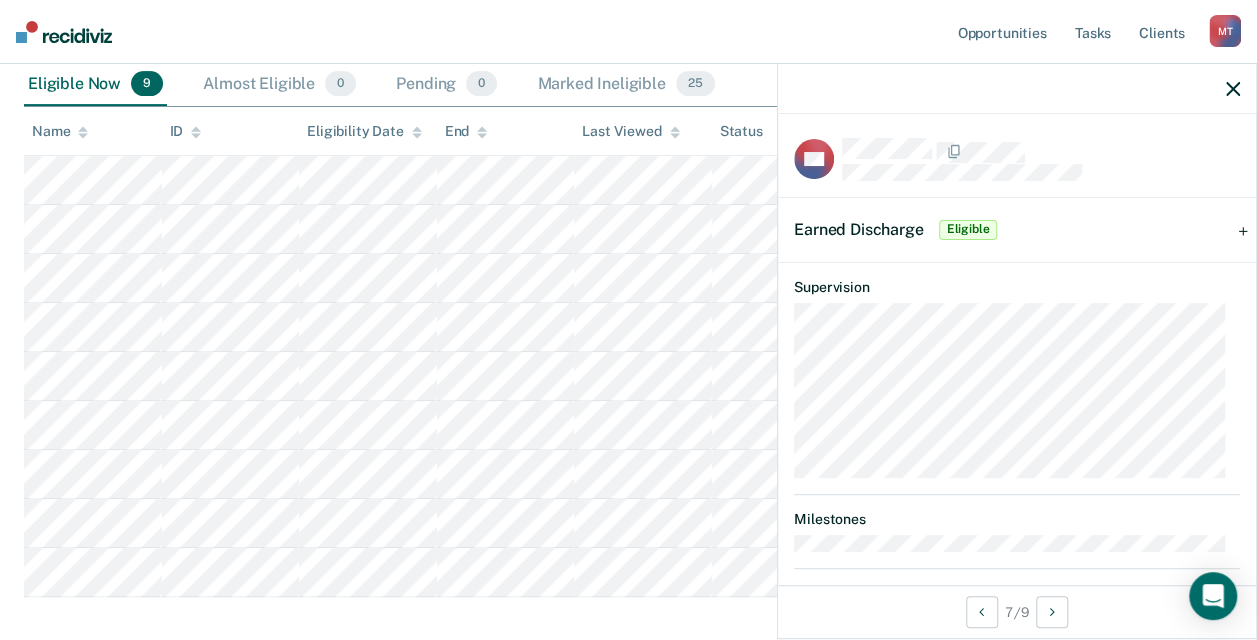 click on "Eligible" at bounding box center [967, 230] 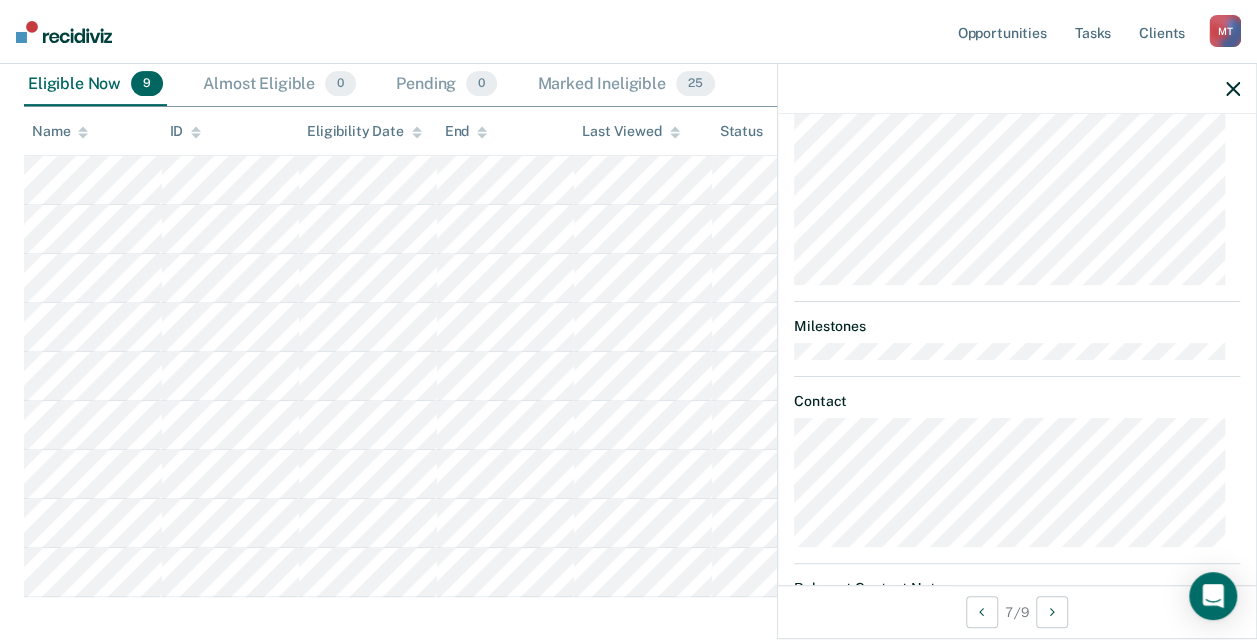 scroll, scrollTop: 434, scrollLeft: 0, axis: vertical 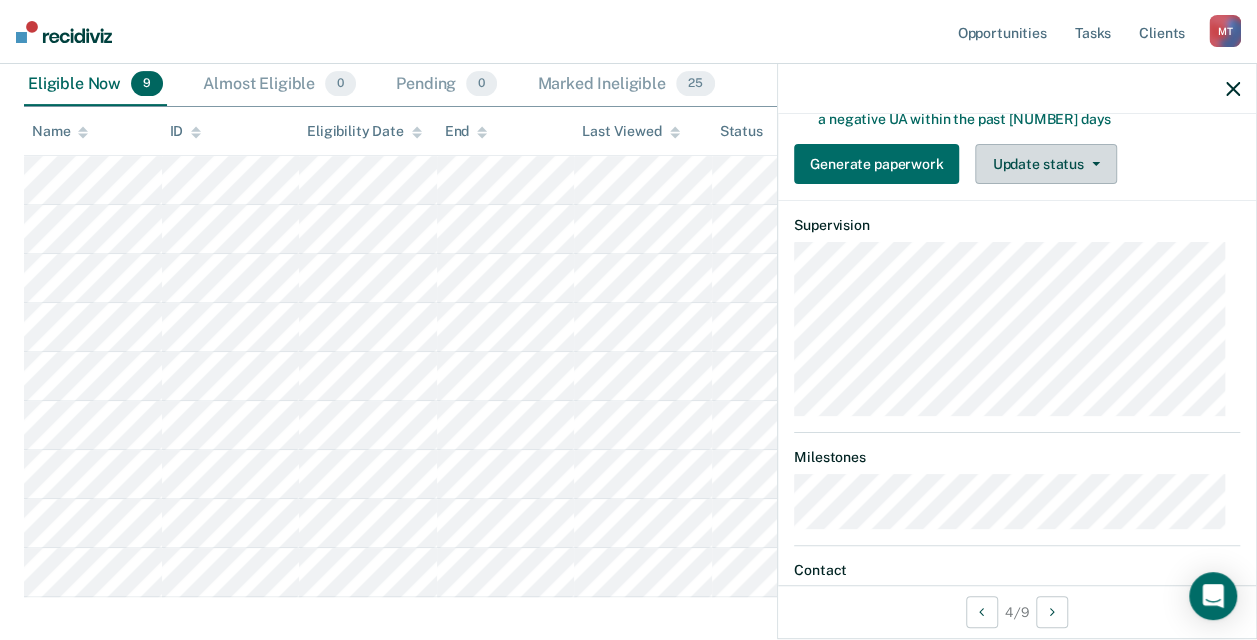 click on "Update status" at bounding box center (1045, 164) 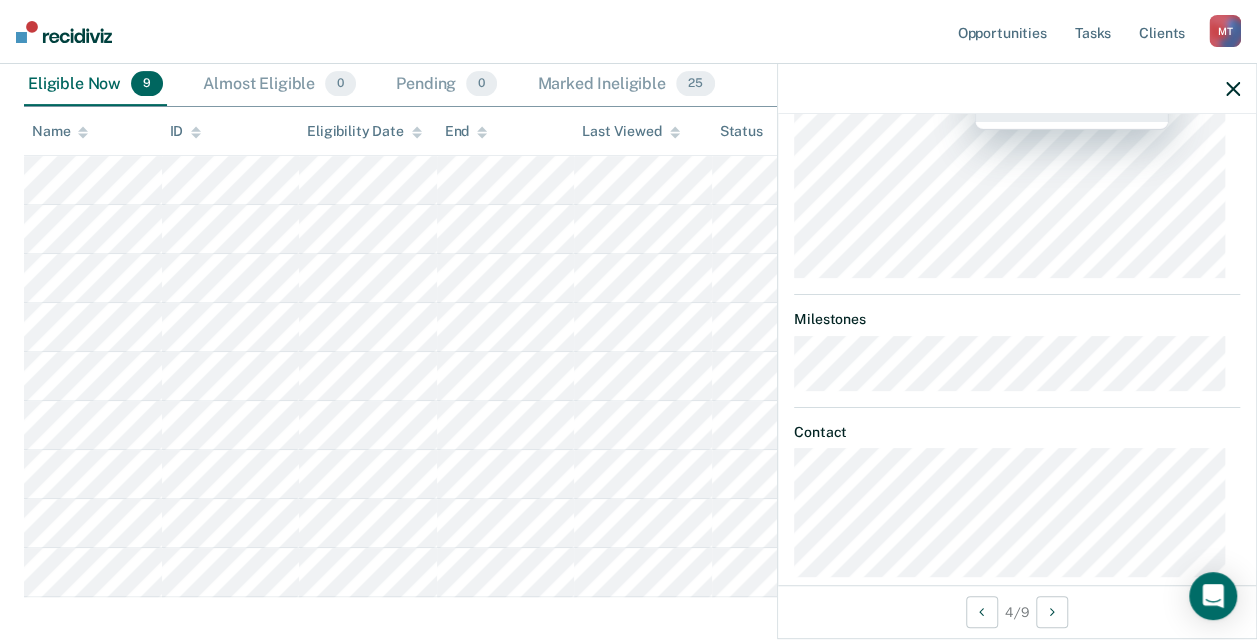scroll, scrollTop: 671, scrollLeft: 0, axis: vertical 